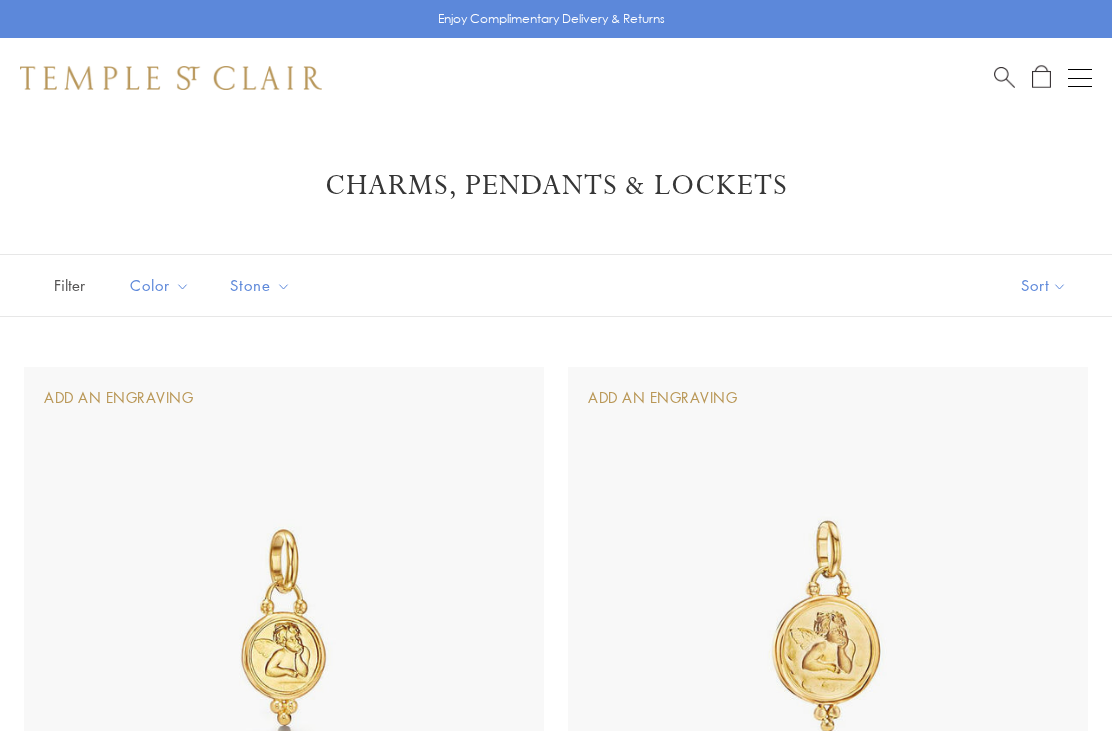 scroll, scrollTop: 240, scrollLeft: 0, axis: vertical 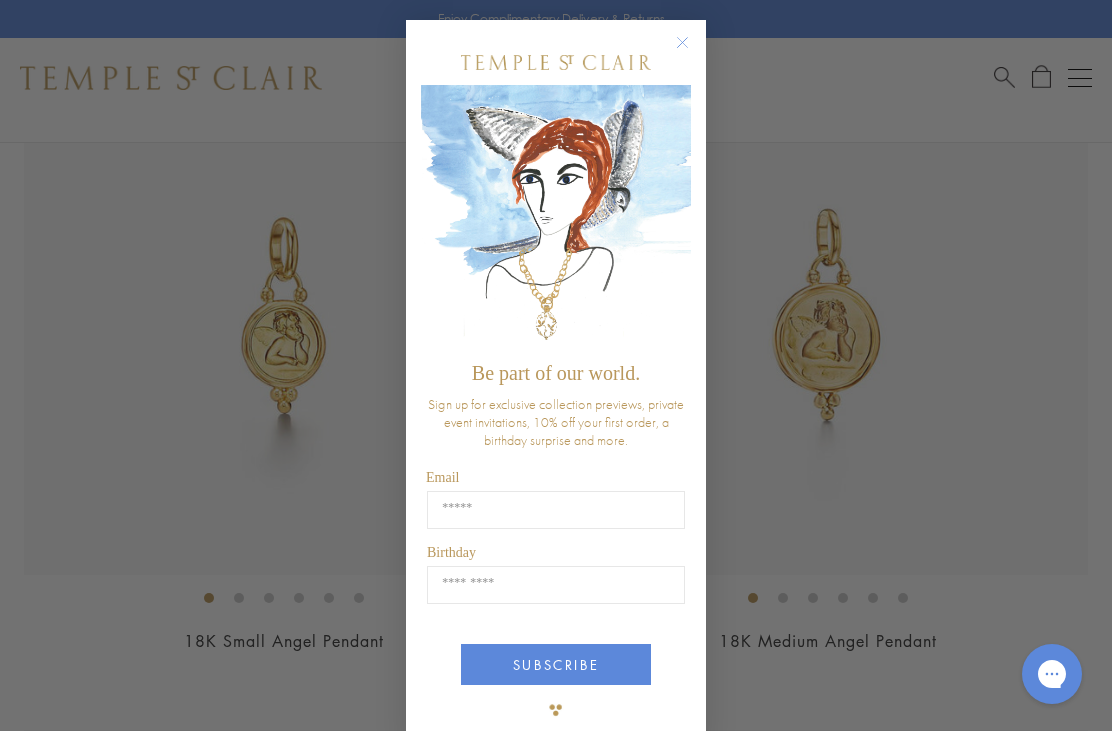click 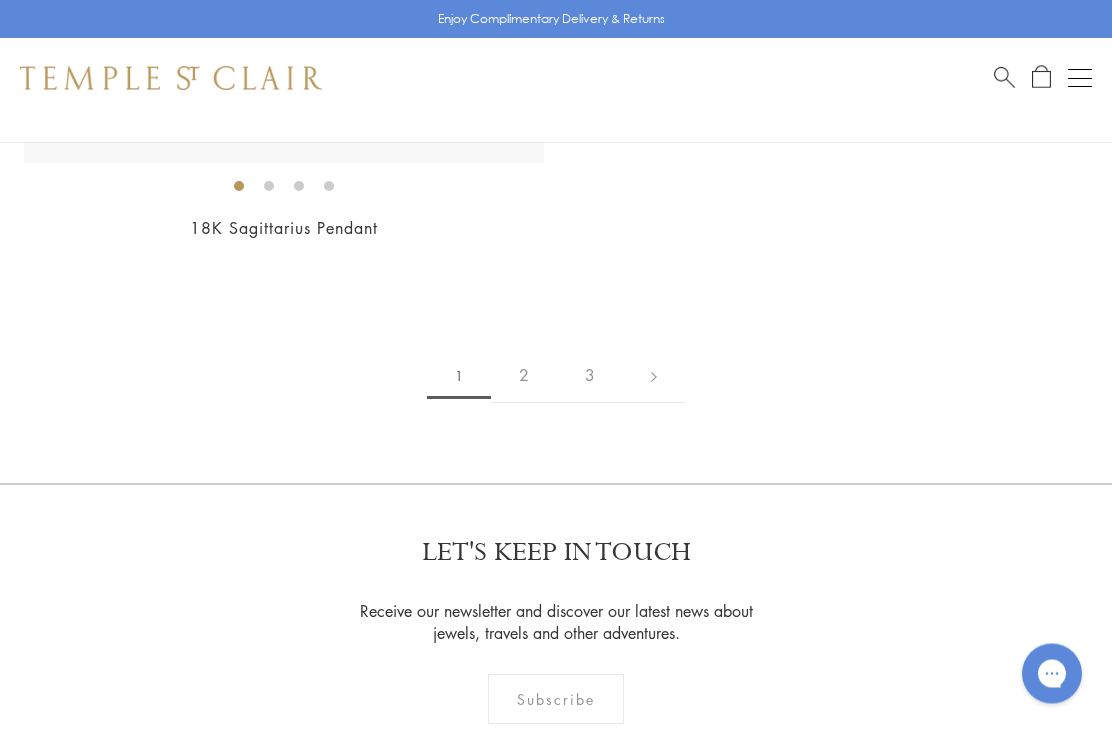 scroll, scrollTop: 22997, scrollLeft: 0, axis: vertical 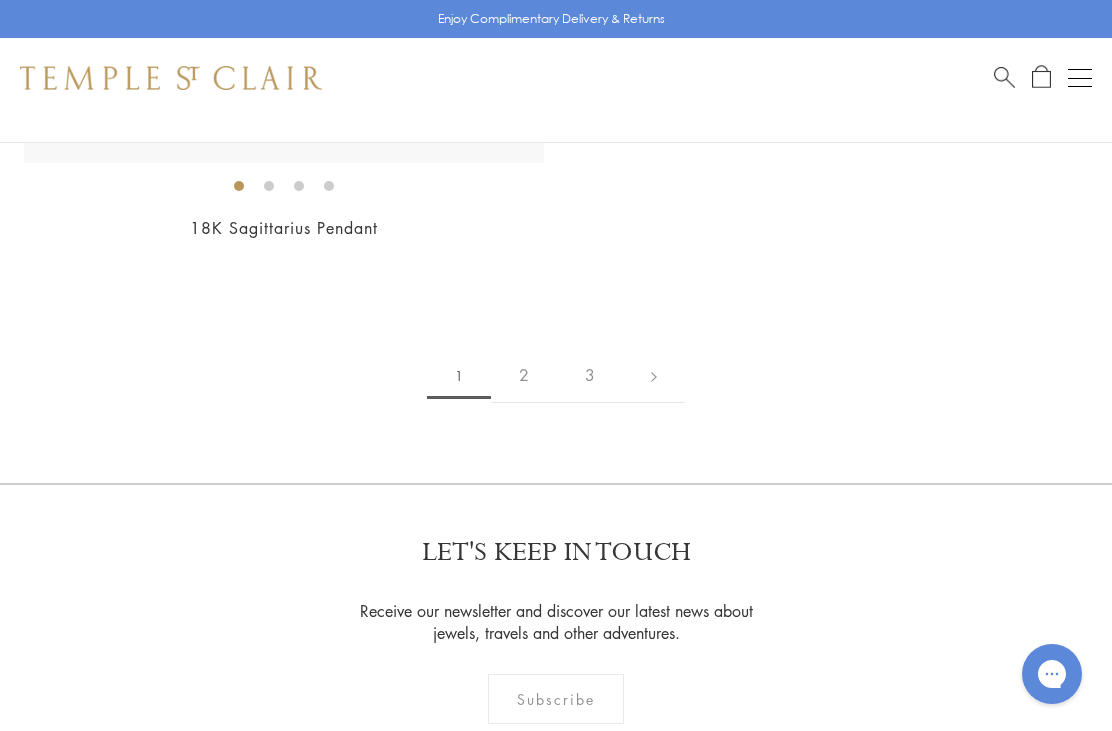 click on "2" at bounding box center (524, 375) 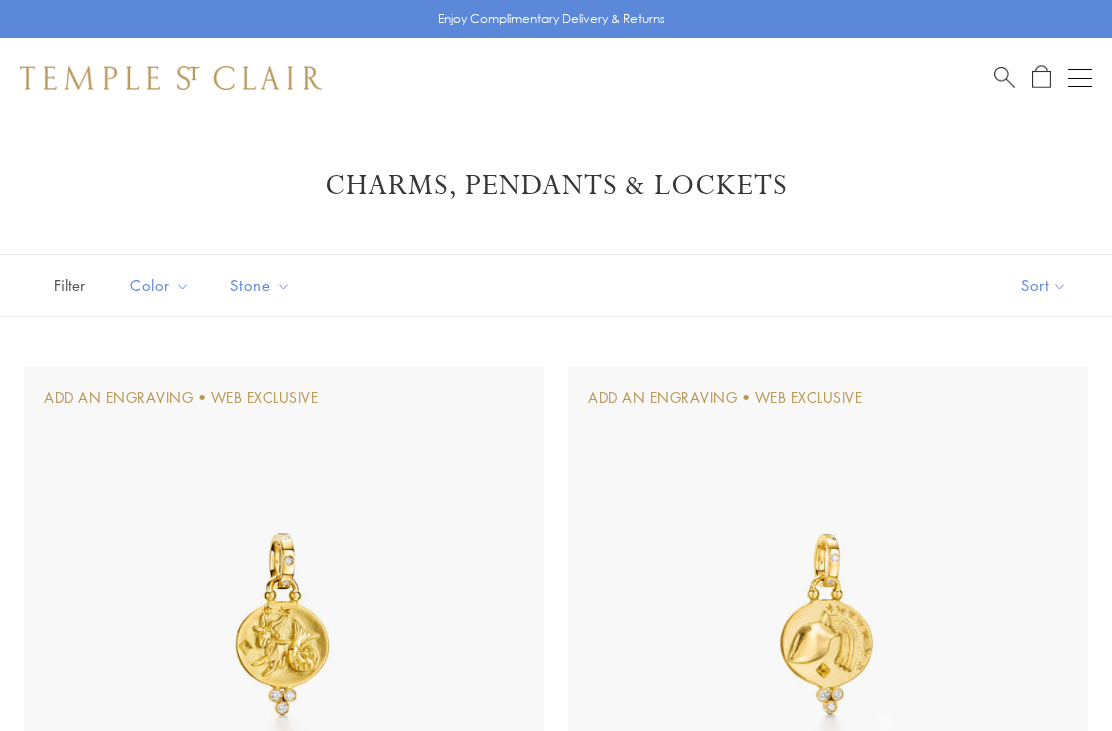 scroll, scrollTop: 0, scrollLeft: 0, axis: both 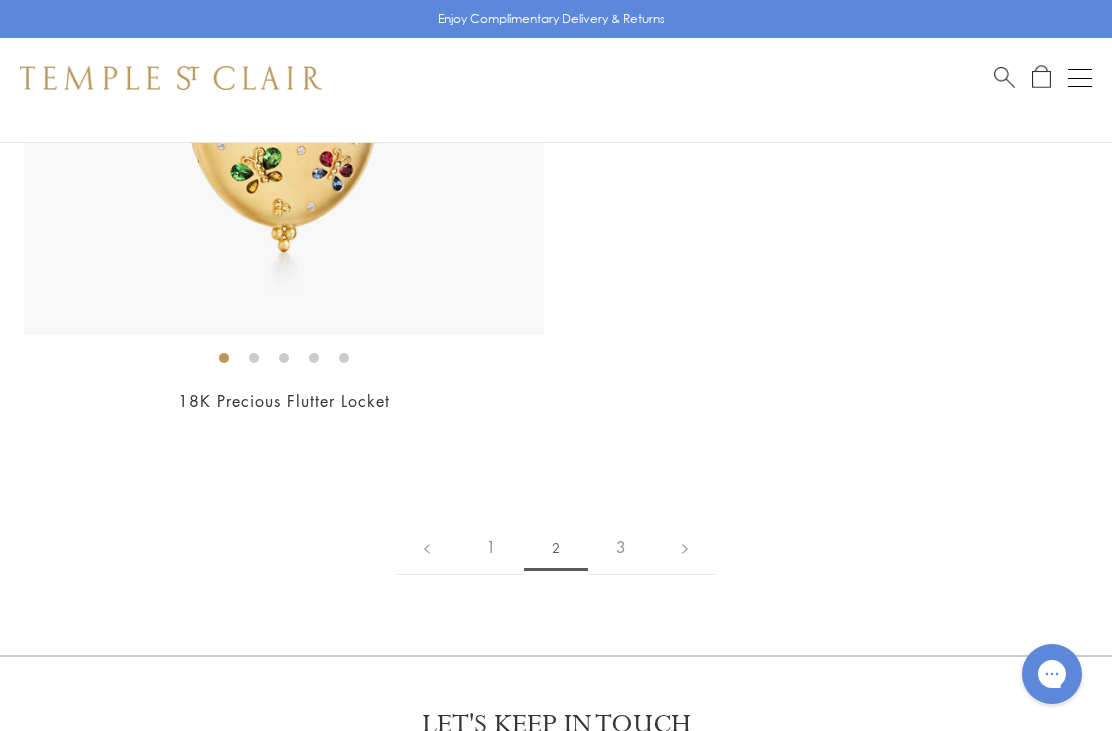 click on "3" at bounding box center (621, 547) 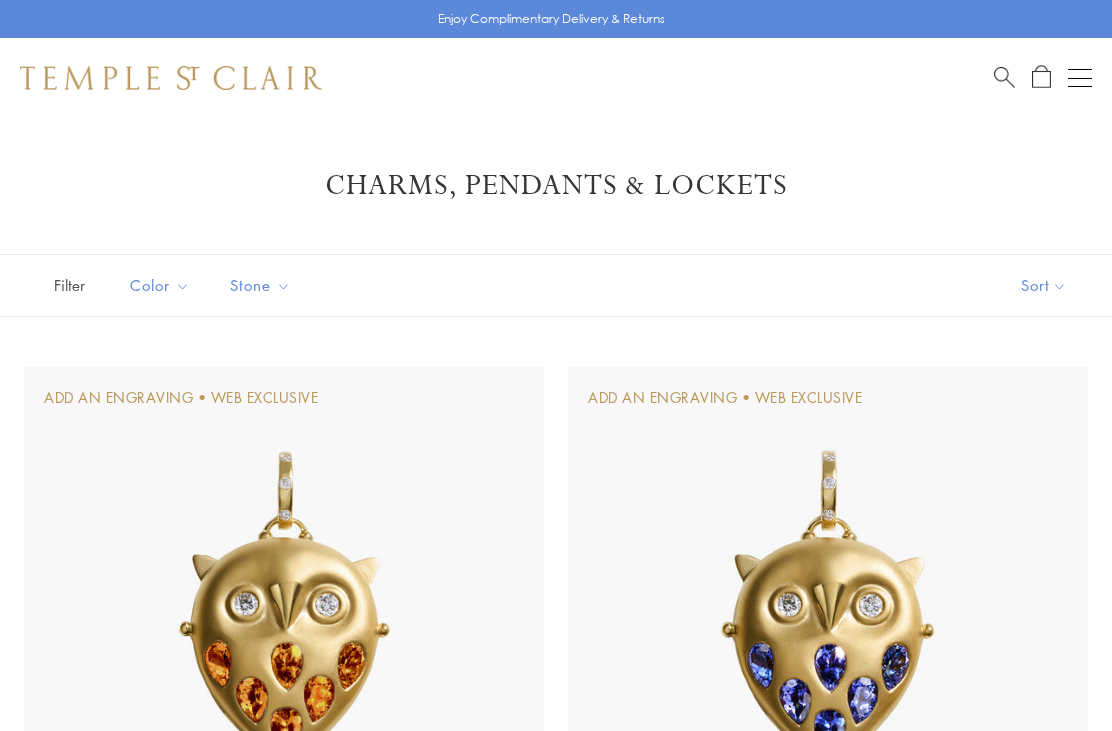 scroll, scrollTop: 0, scrollLeft: 0, axis: both 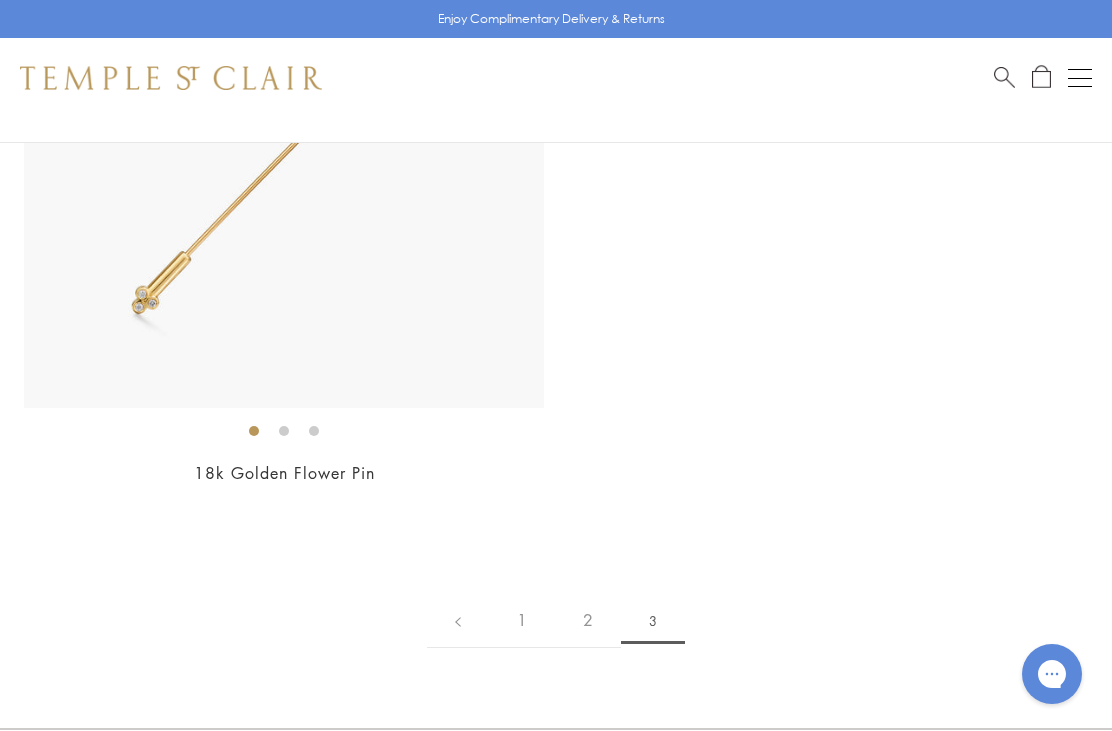 click on "1" at bounding box center (522, 620) 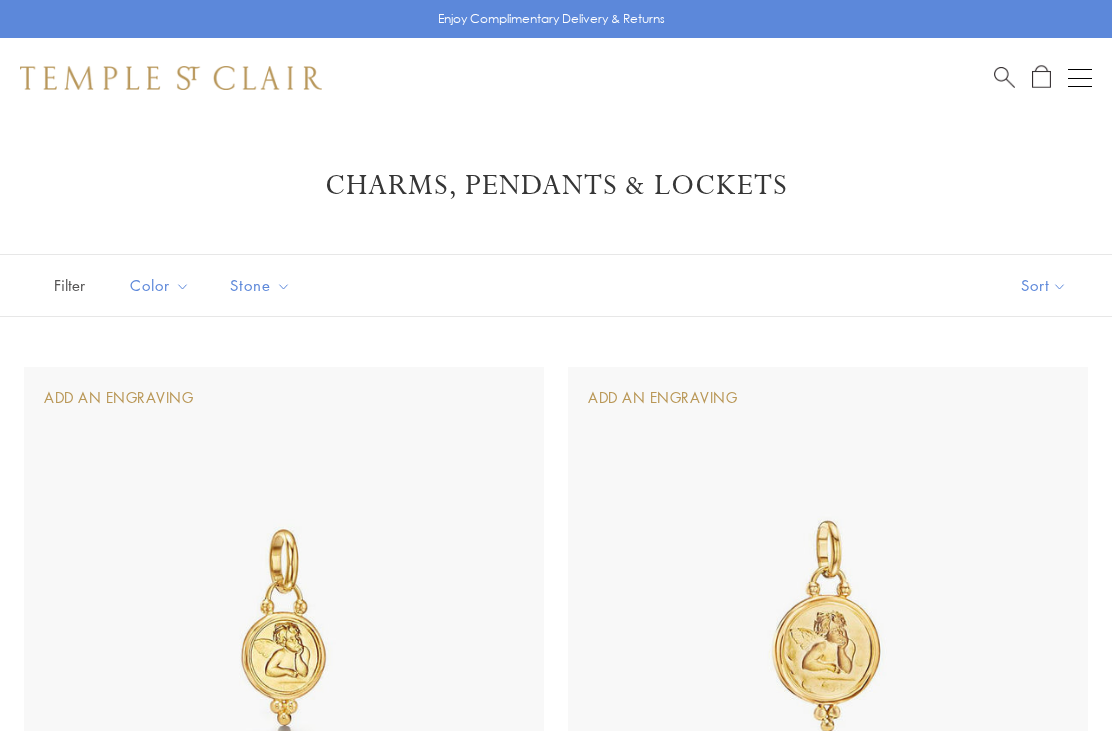 scroll, scrollTop: 30, scrollLeft: 0, axis: vertical 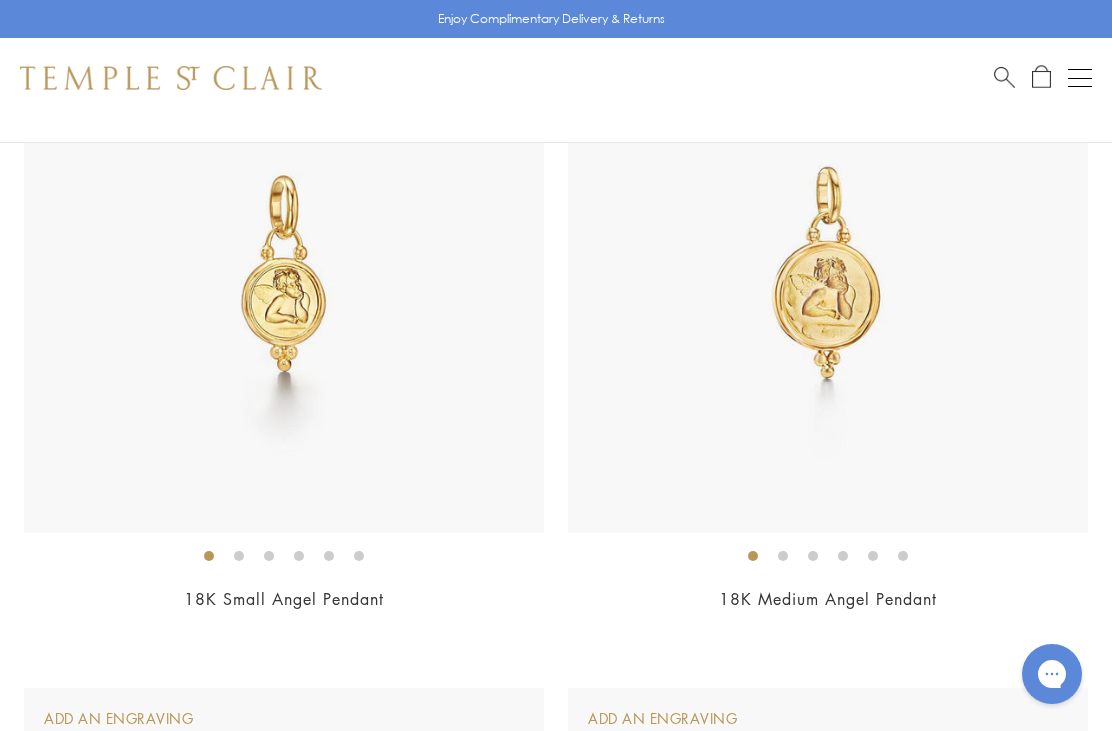 click at bounding box center [284, 273] 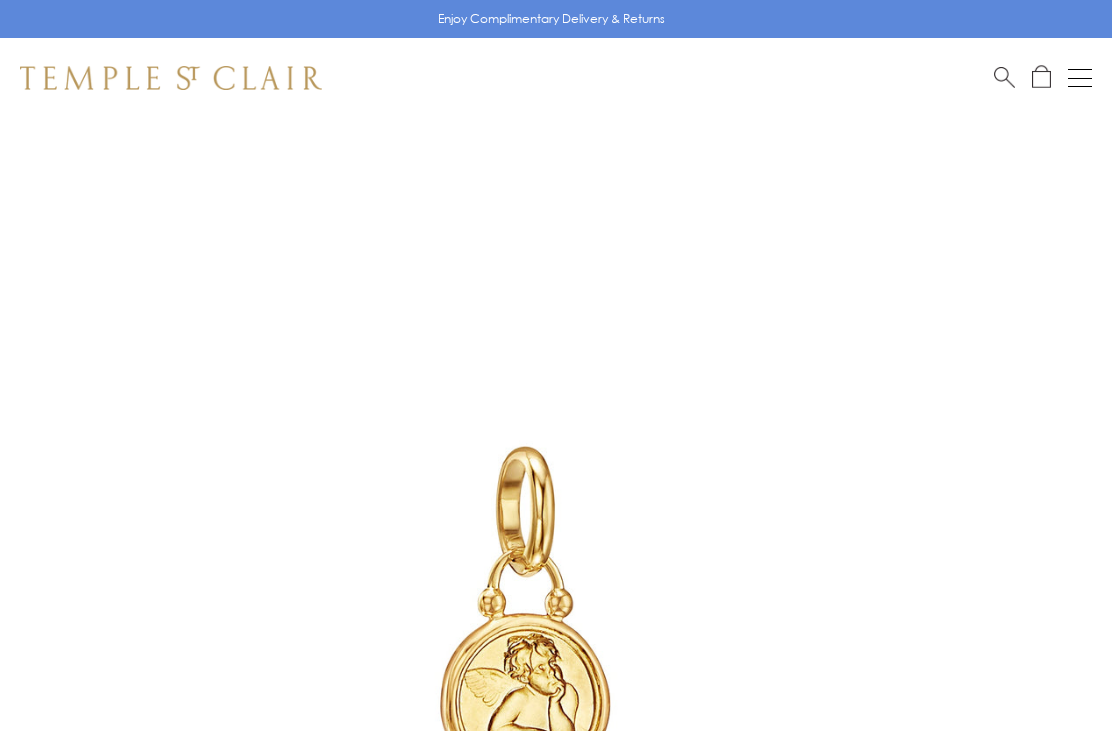 scroll, scrollTop: 118, scrollLeft: 0, axis: vertical 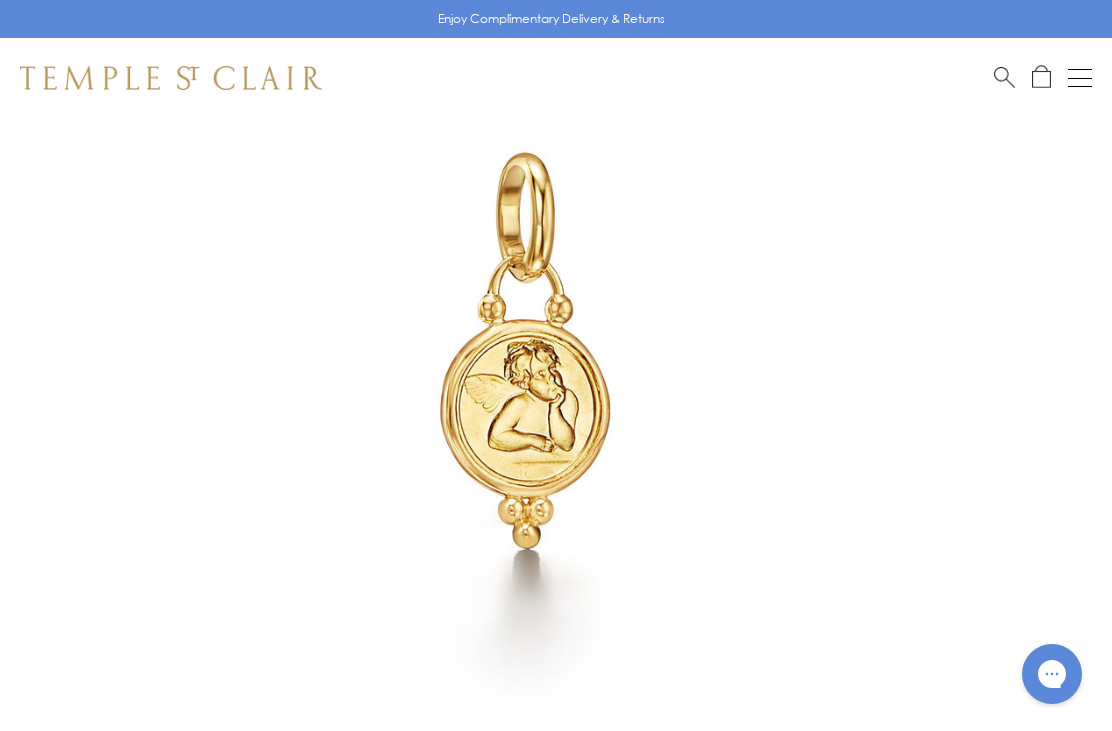click at bounding box center (526, 350) 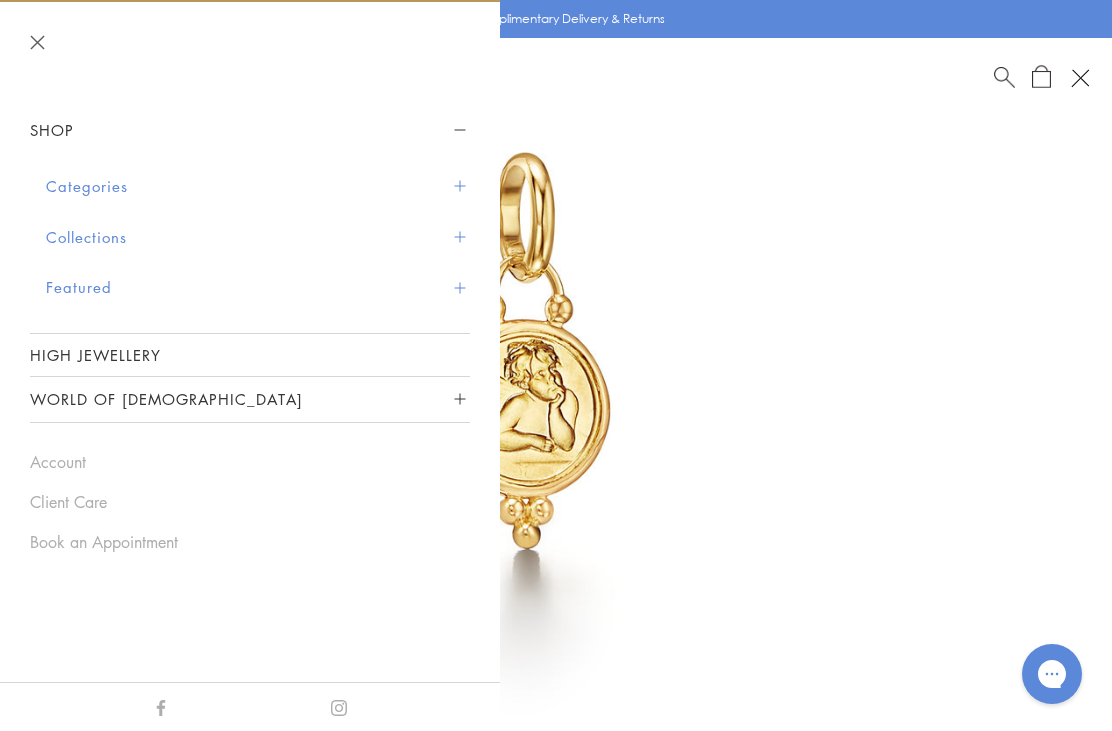 click on "Categories" at bounding box center (258, 186) 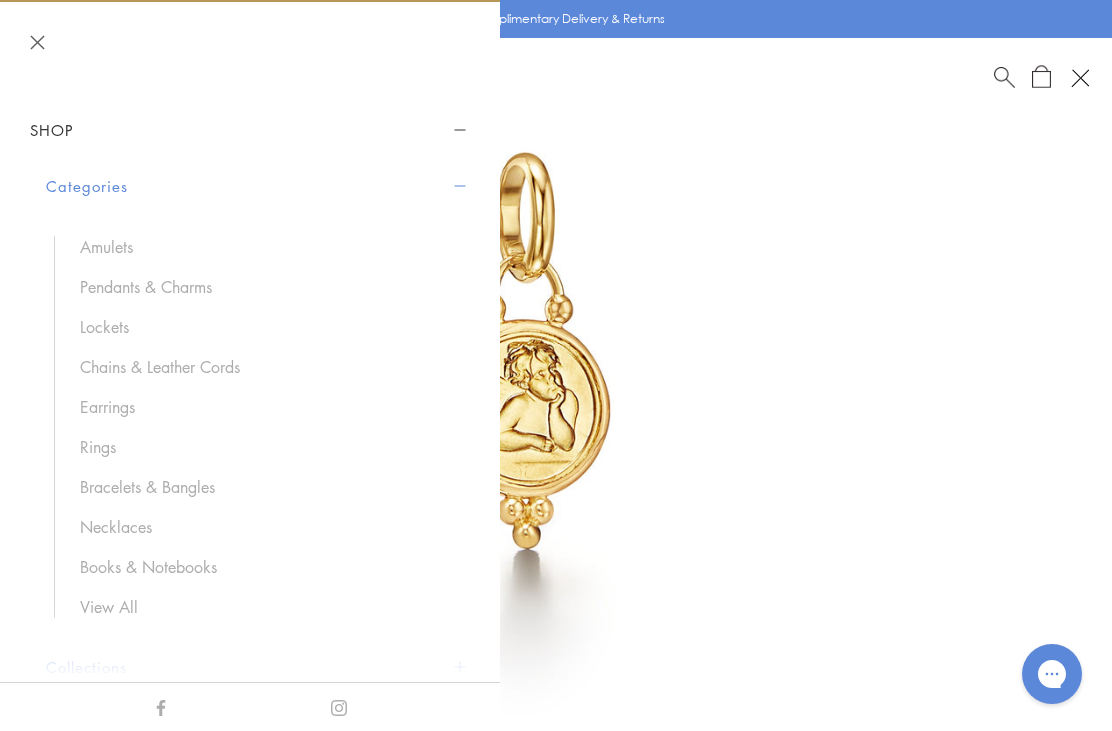 click on "Chains & Leather Cords" at bounding box center [265, 367] 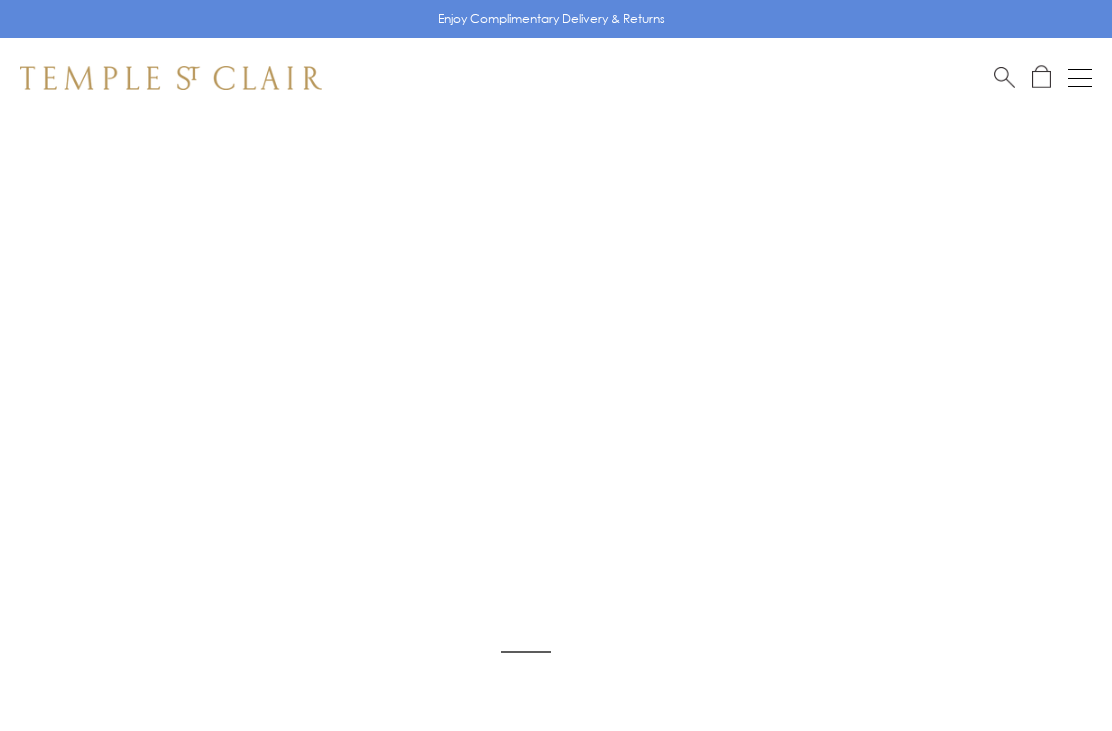 scroll, scrollTop: 118, scrollLeft: 0, axis: vertical 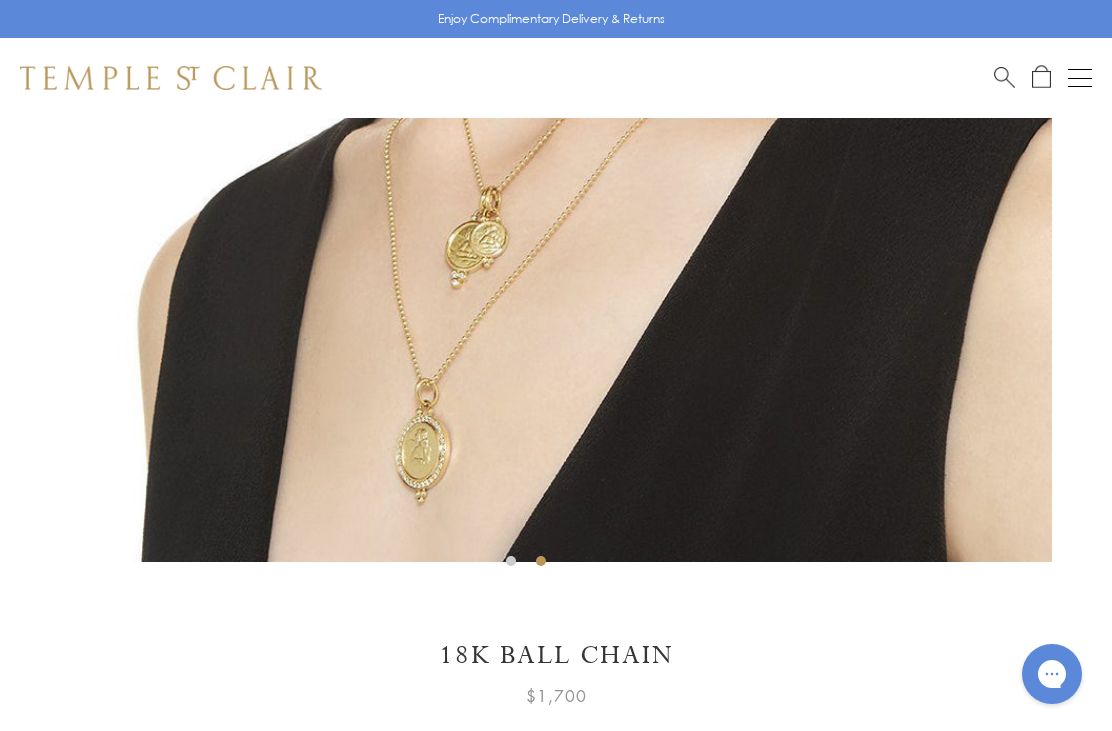 click at bounding box center [526, 36] 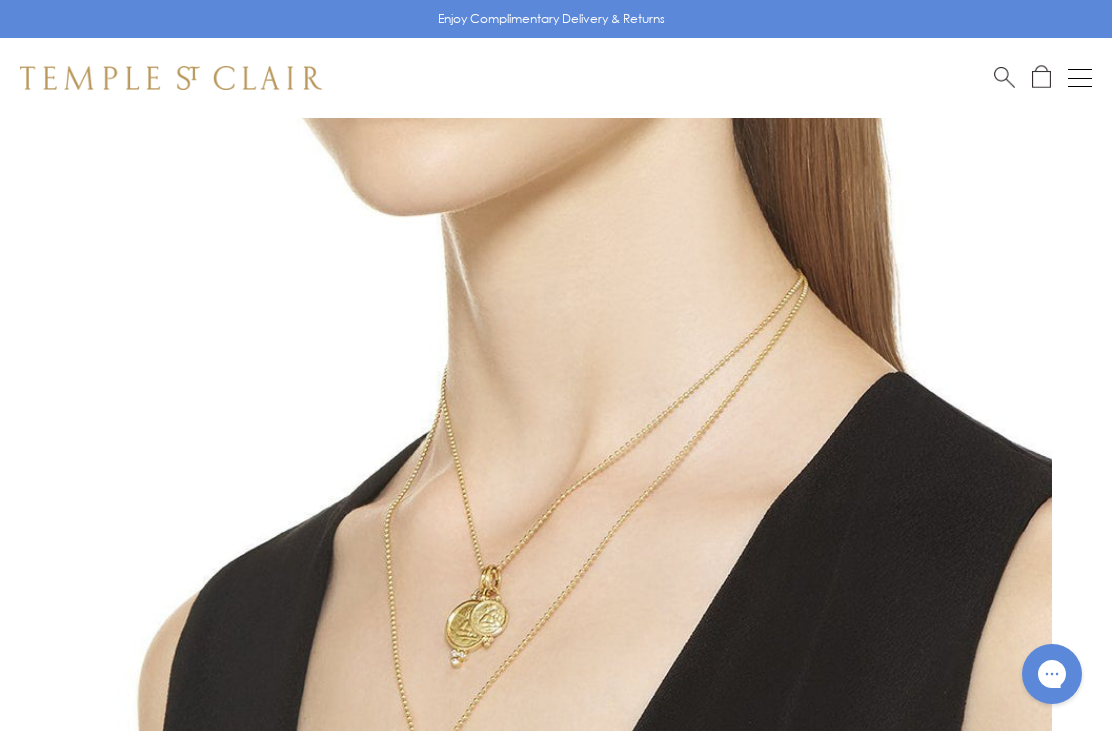 scroll, scrollTop: 232, scrollLeft: 0, axis: vertical 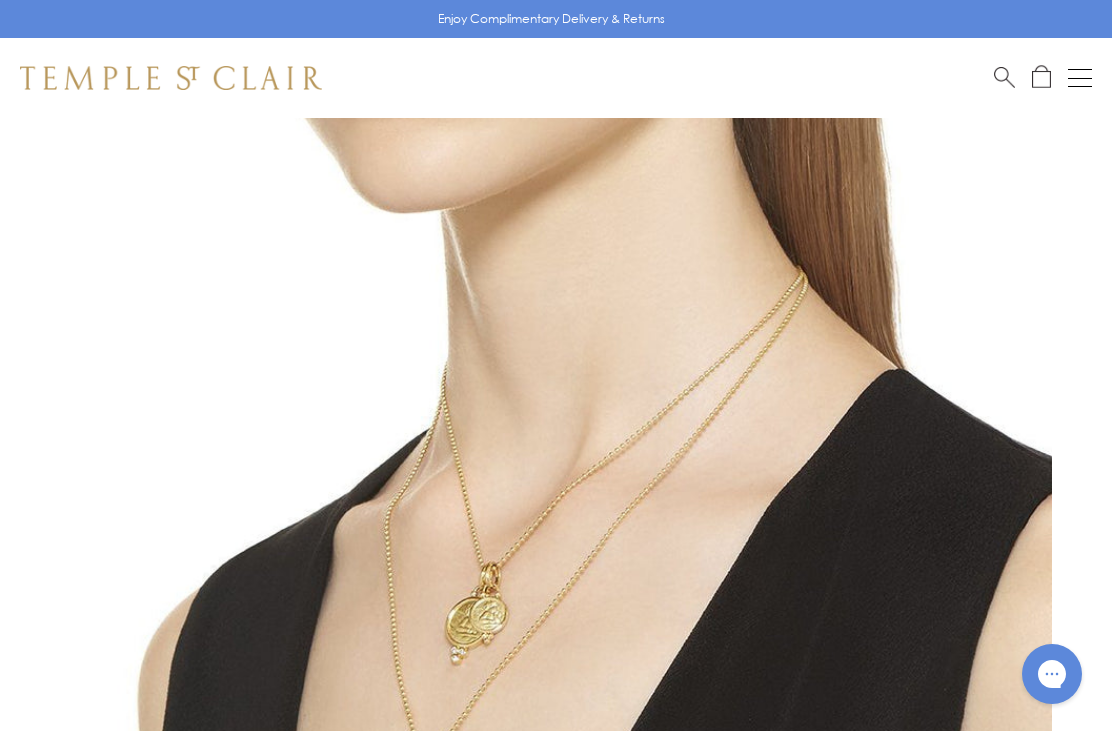 click at bounding box center [1080, 78] 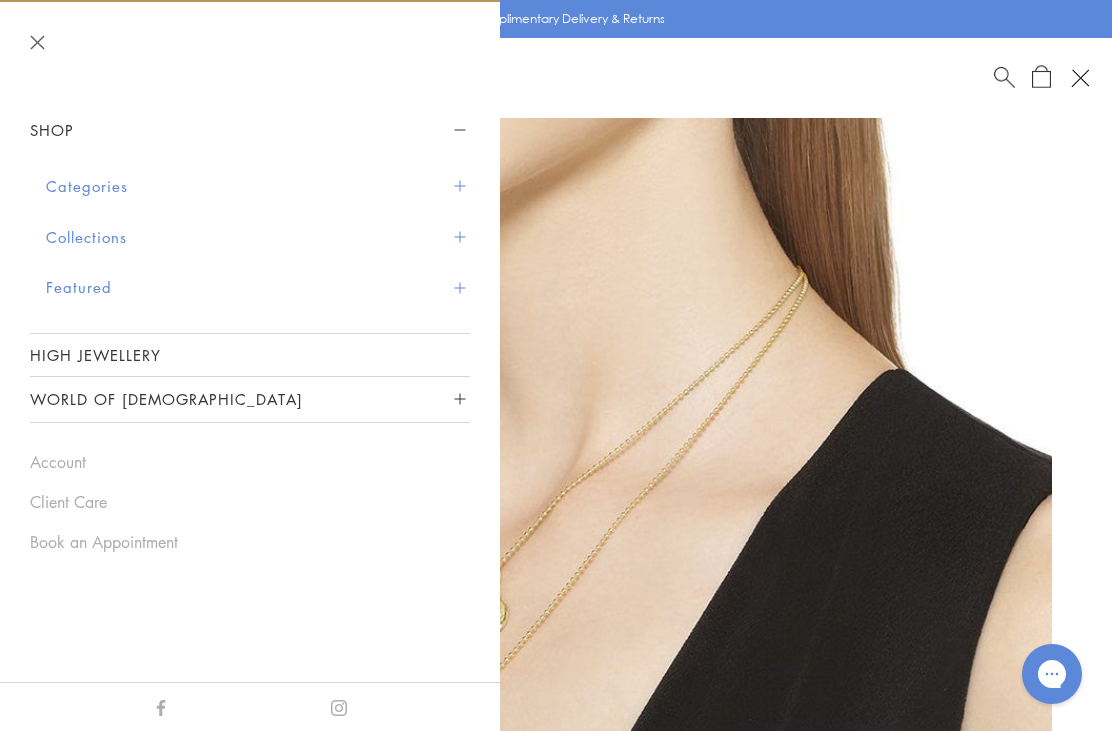 click at bounding box center [1080, 78] 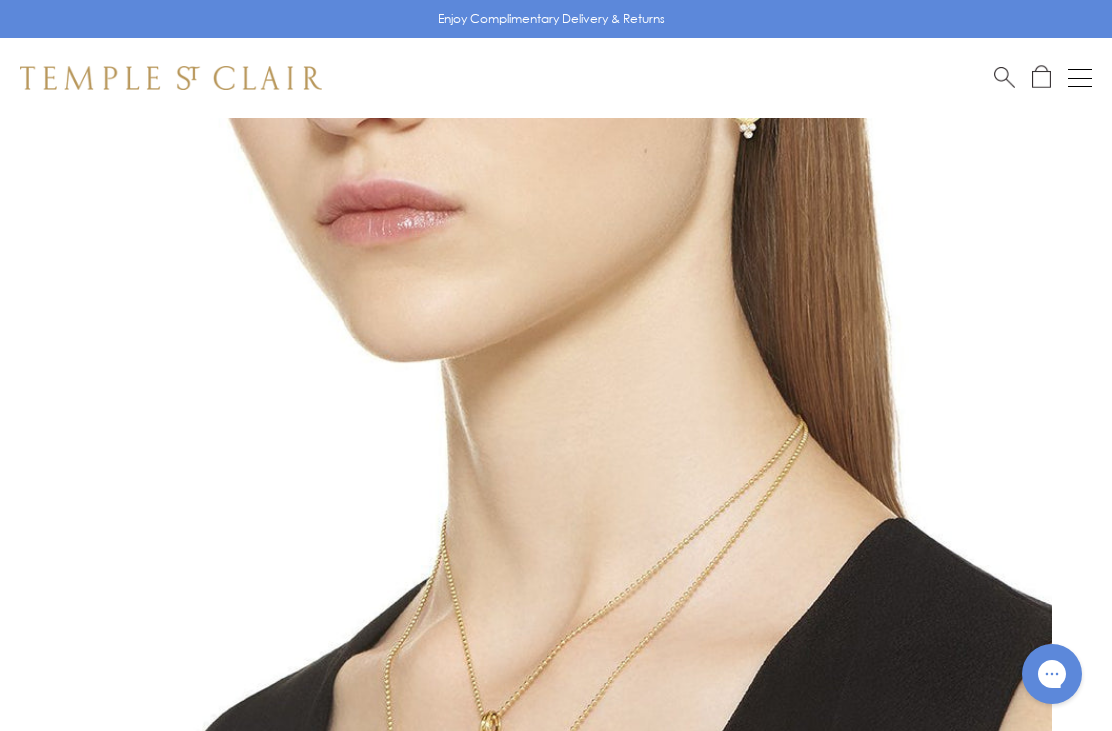 scroll, scrollTop: 72, scrollLeft: 0, axis: vertical 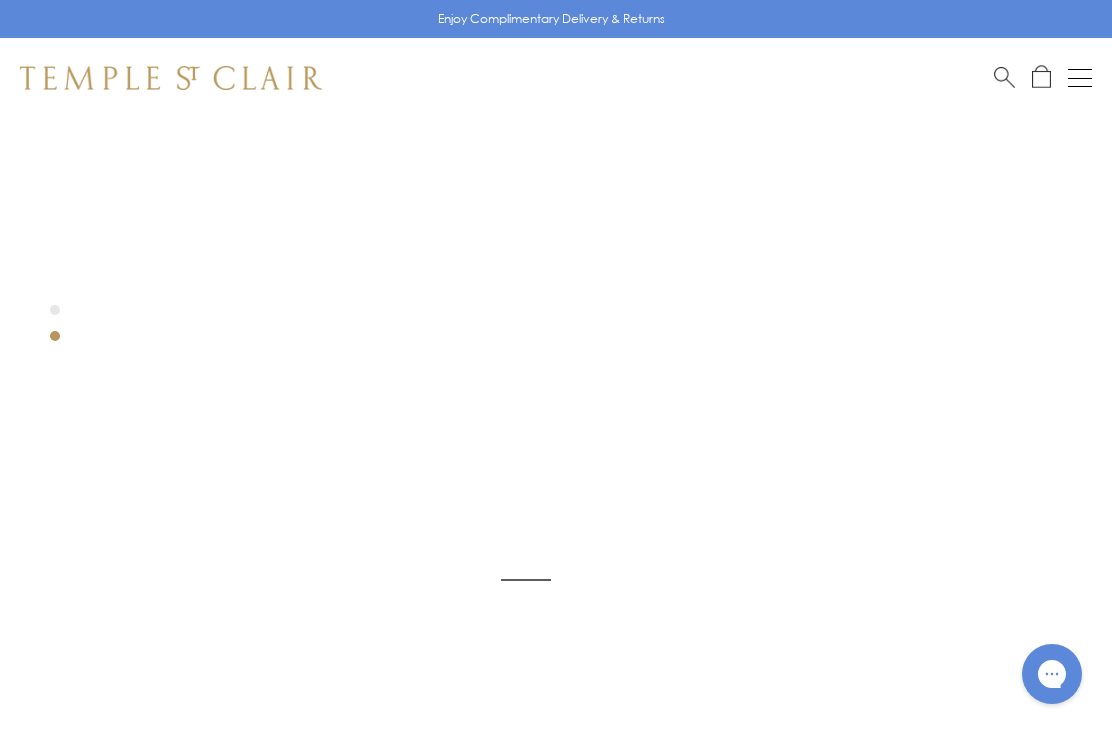 click at bounding box center [1080, 78] 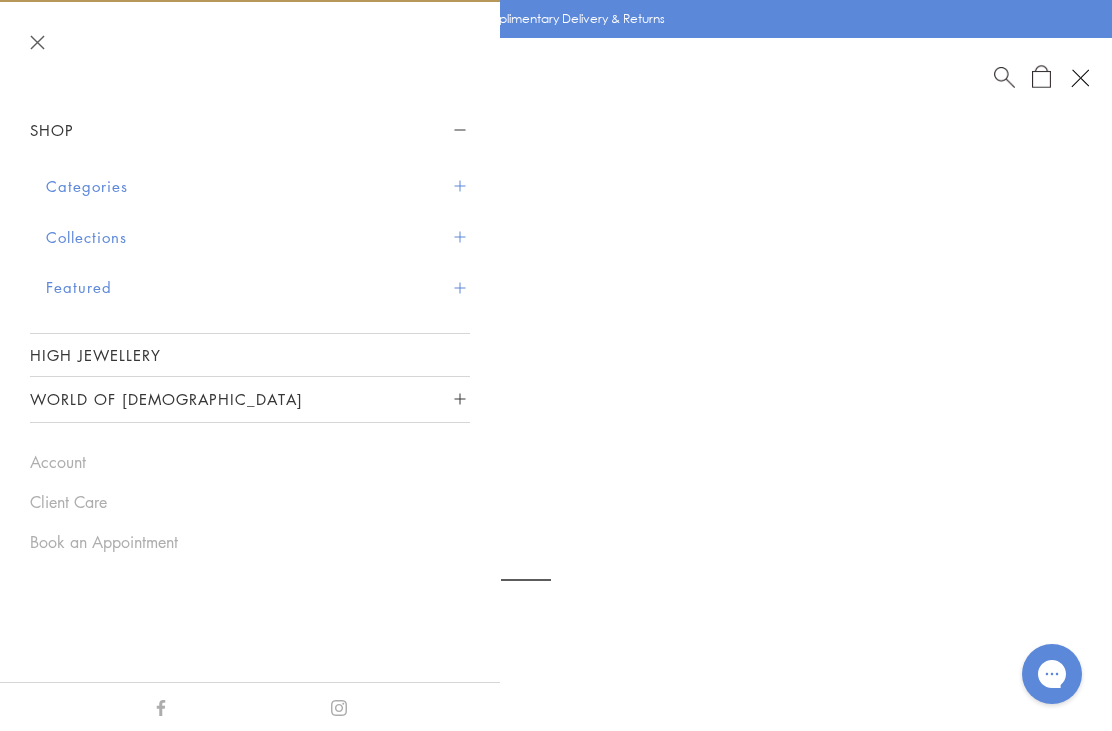 click on "Categories" at bounding box center [258, 186] 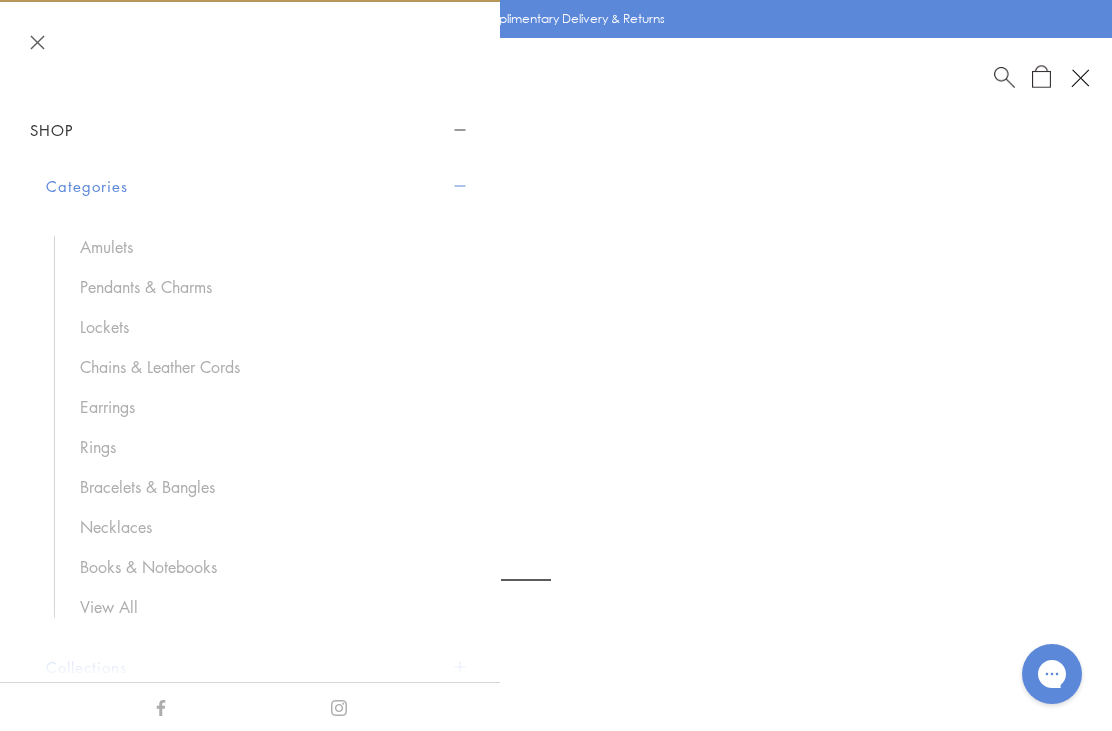 click on "Pendants & Charms" at bounding box center [265, 287] 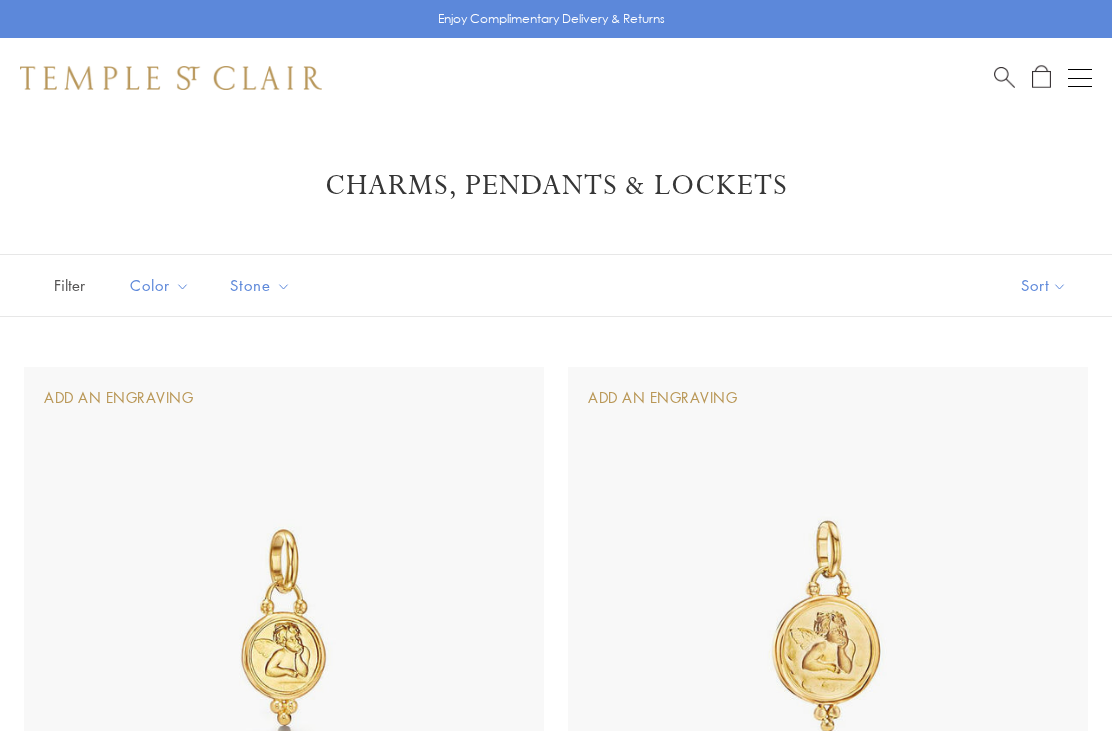 scroll, scrollTop: 1, scrollLeft: 0, axis: vertical 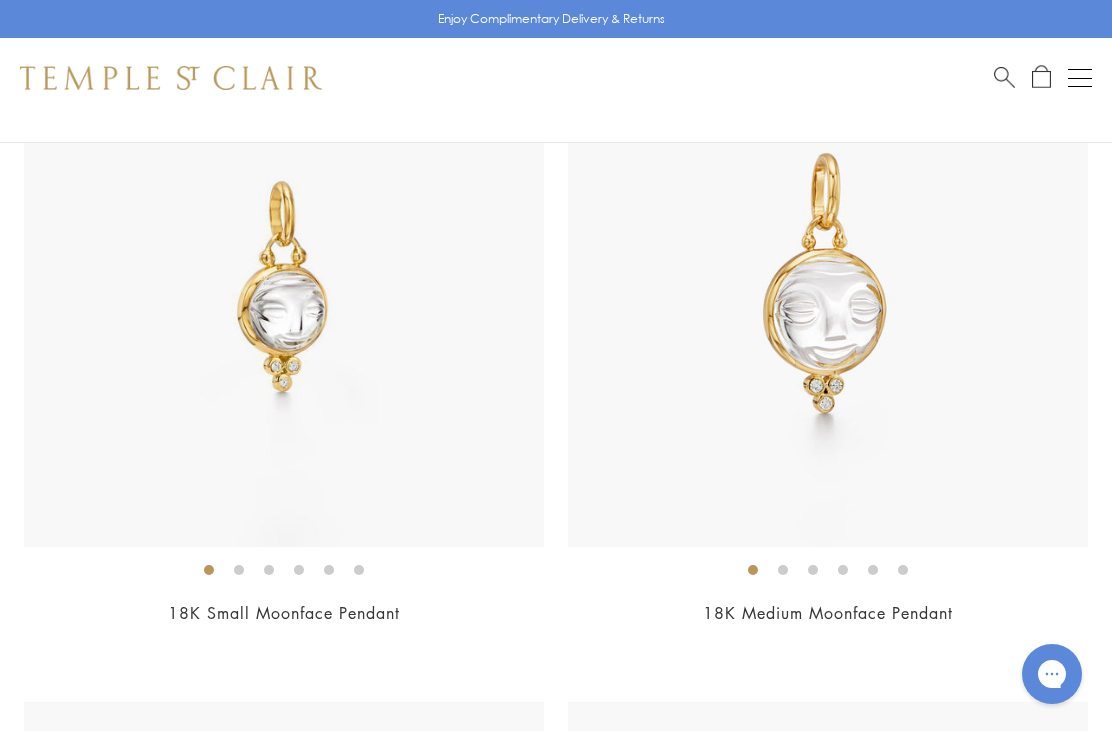 click at bounding box center (1080, 78) 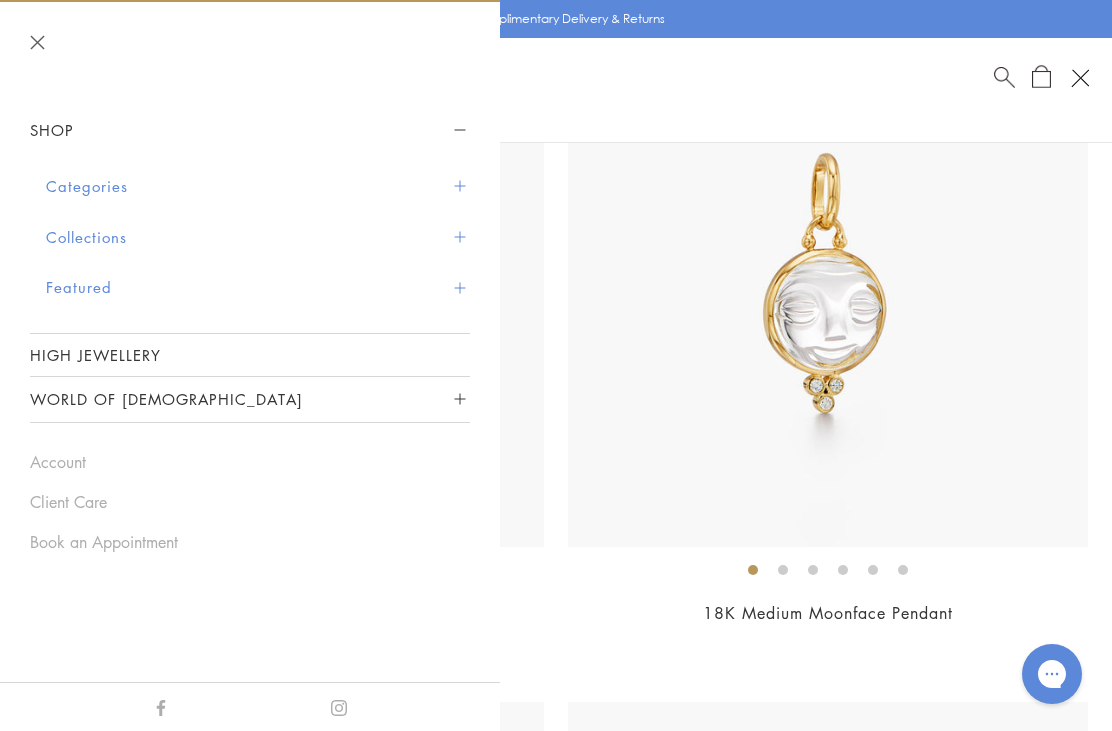 click on "Categories" at bounding box center (258, 186) 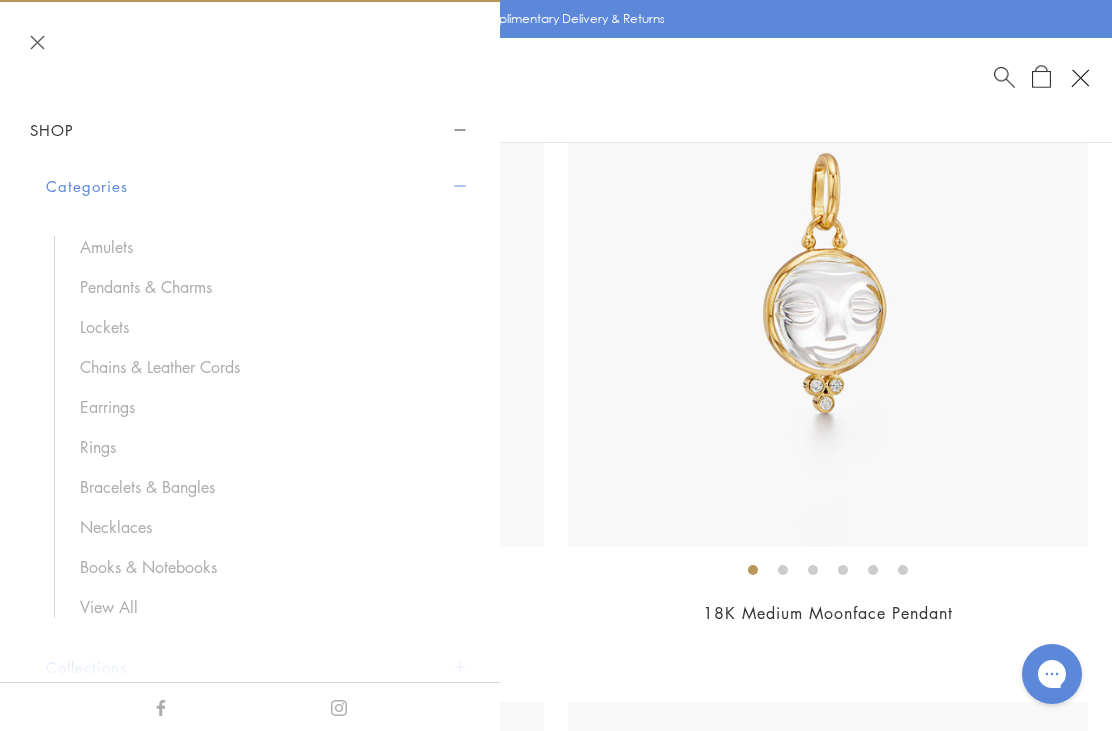 click on "Pendants & Charms" at bounding box center (265, 287) 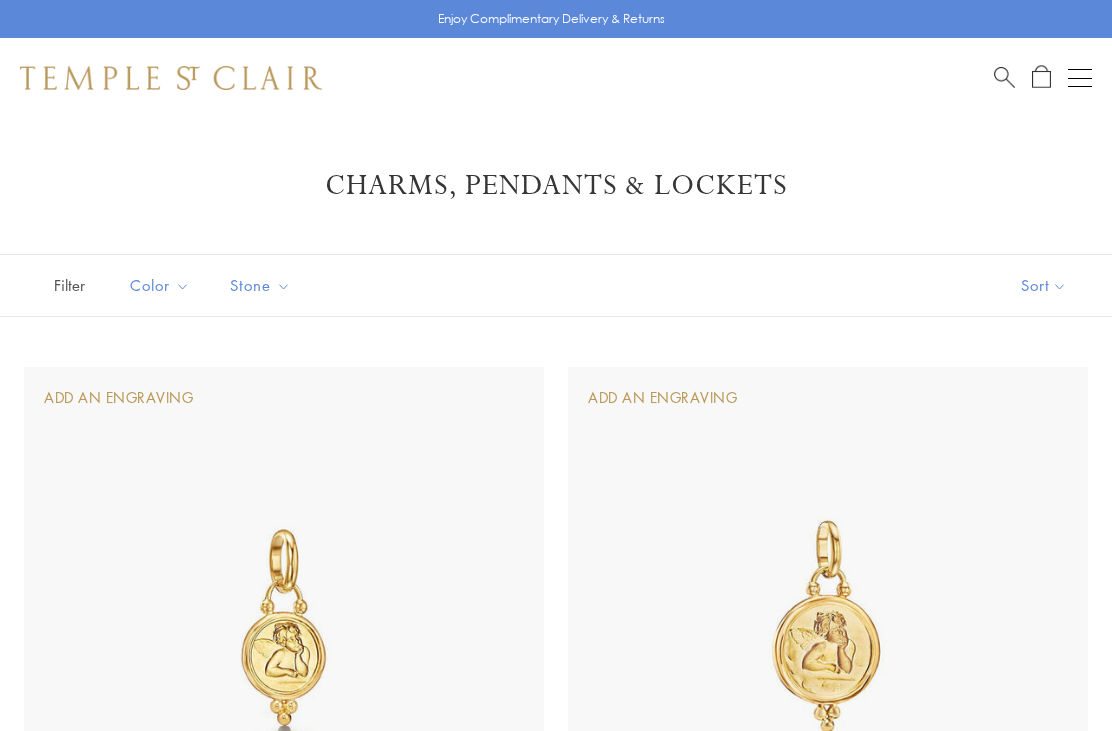 scroll, scrollTop: 0, scrollLeft: 0, axis: both 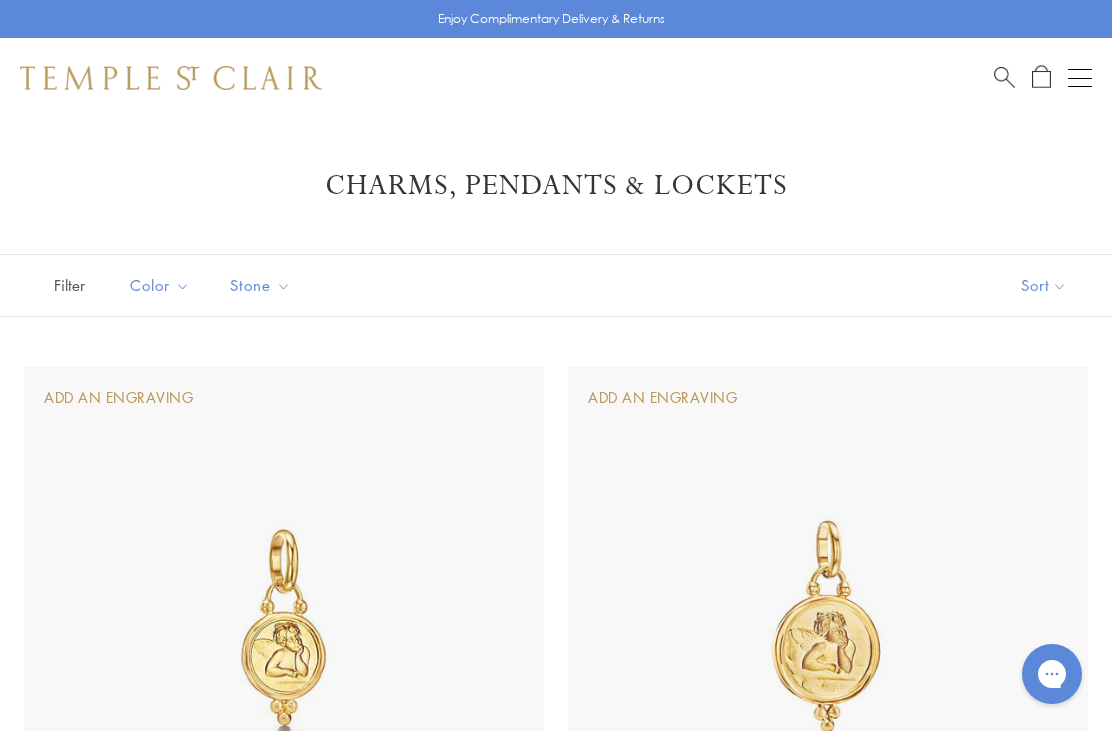 click at bounding box center [1080, 78] 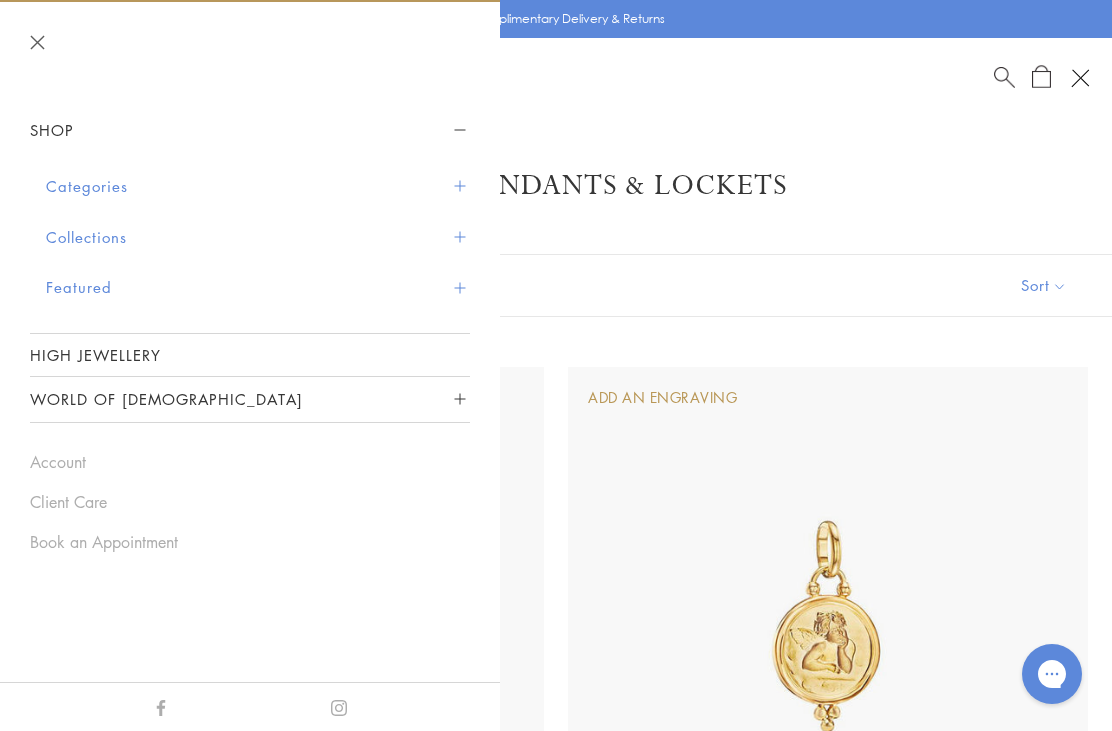 click on "Categories" at bounding box center [258, 186] 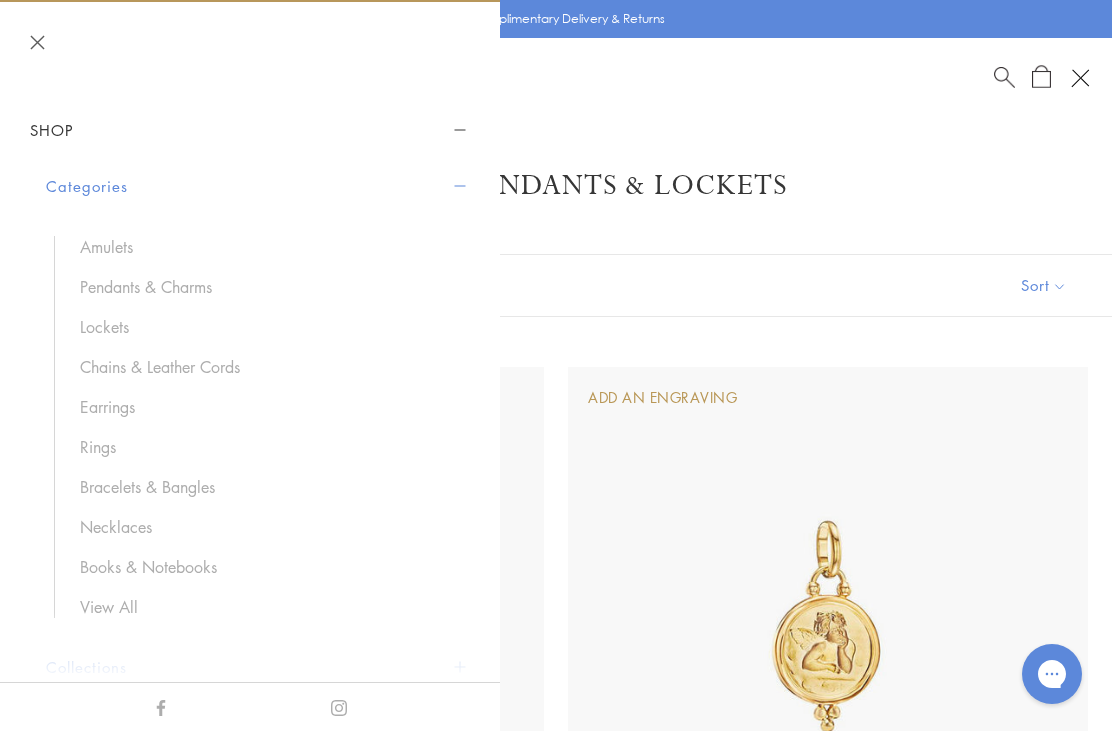 click on "Chains & Leather Cords" at bounding box center [265, 367] 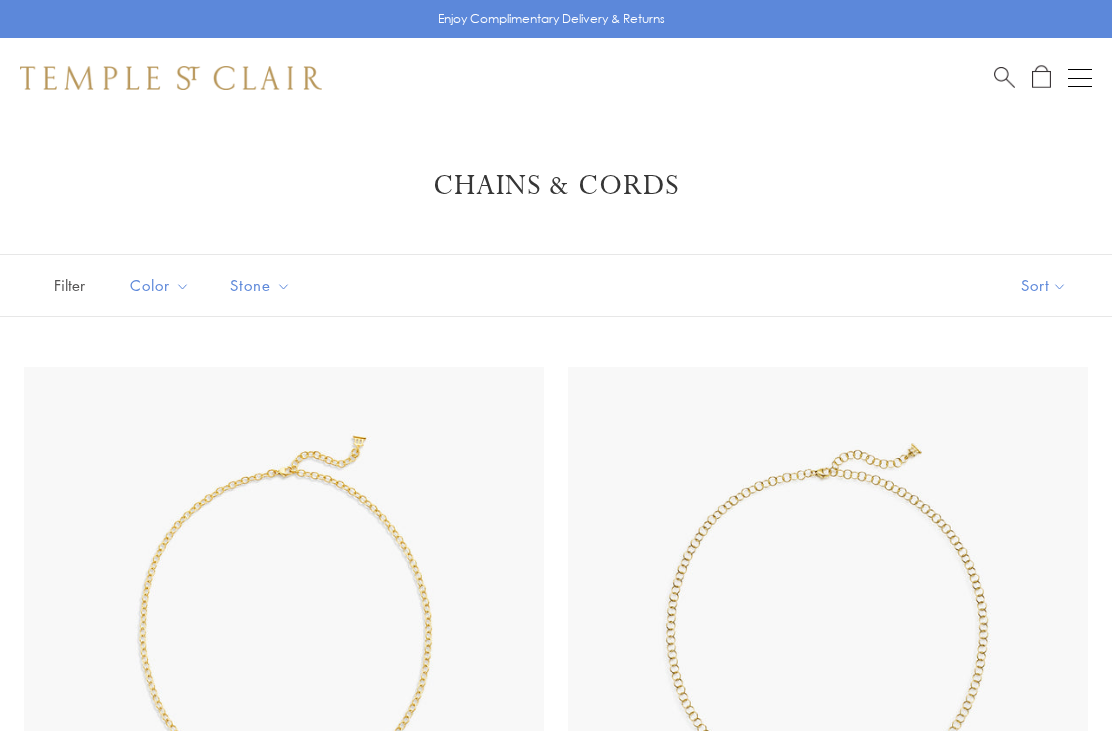 scroll, scrollTop: 0, scrollLeft: 0, axis: both 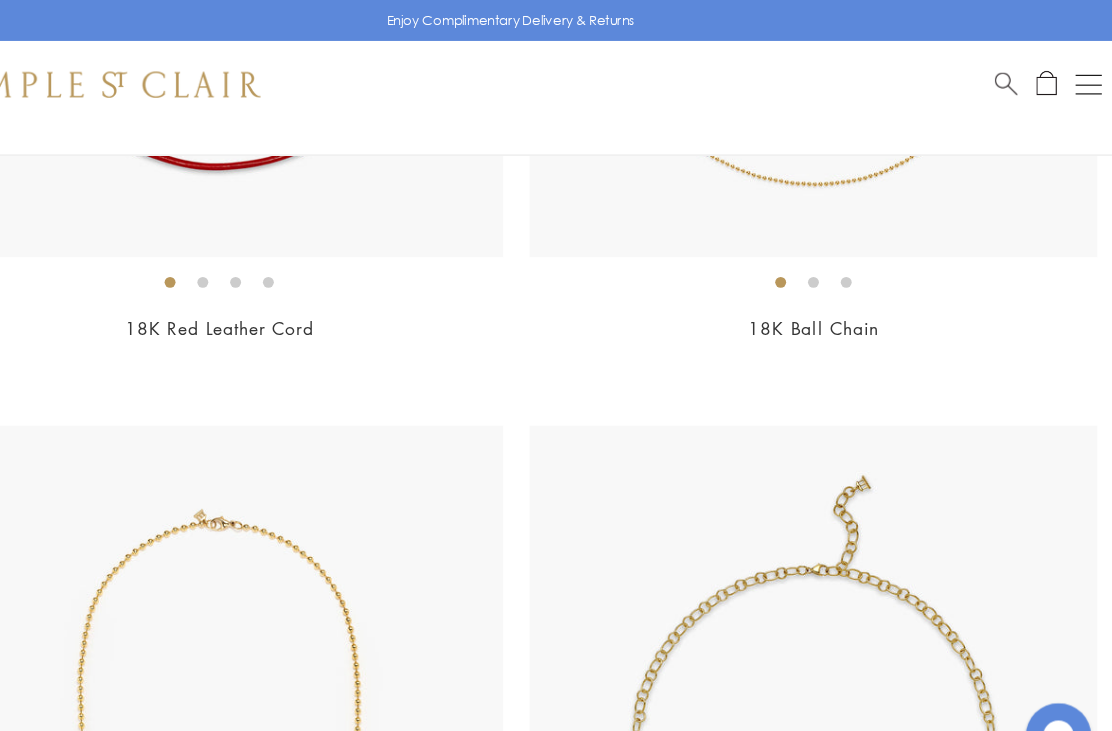 click at bounding box center (828, 259) 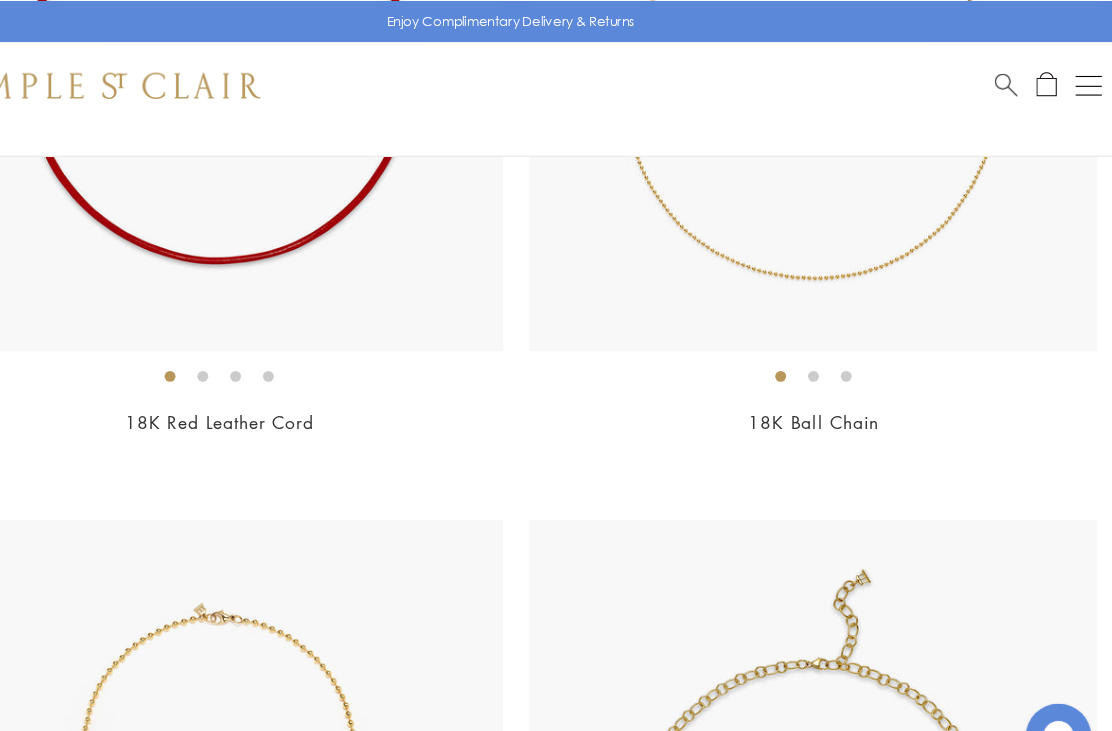 scroll, scrollTop: 3227, scrollLeft: 0, axis: vertical 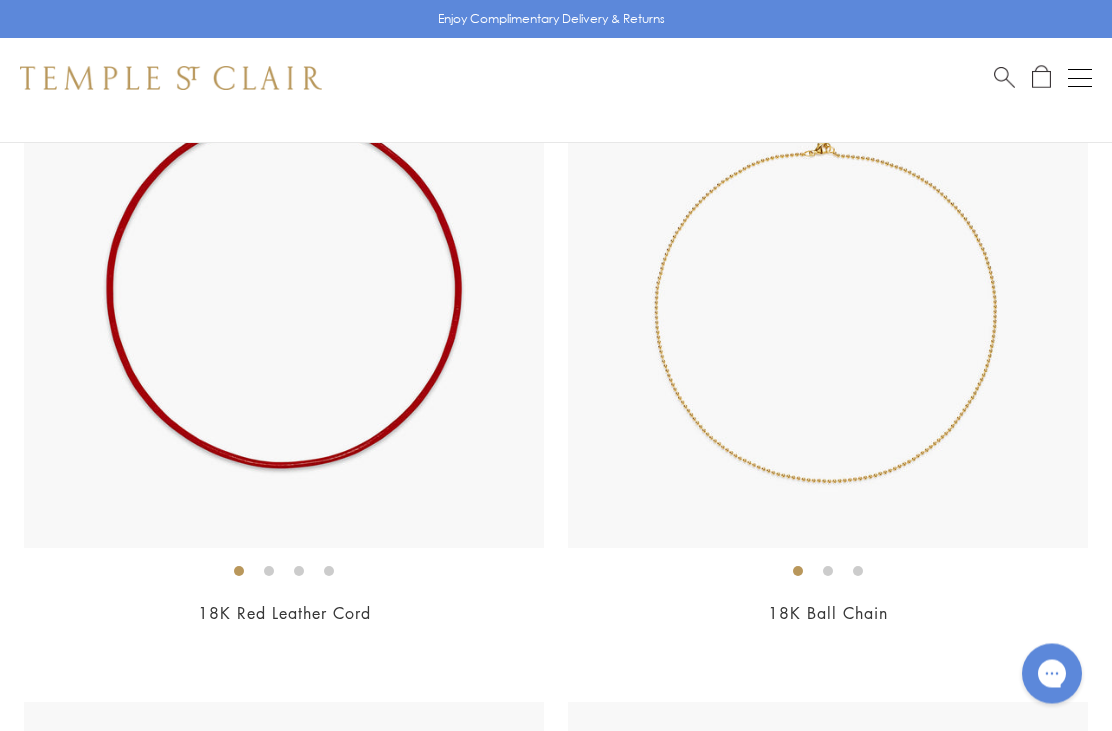 click at bounding box center (828, 289) 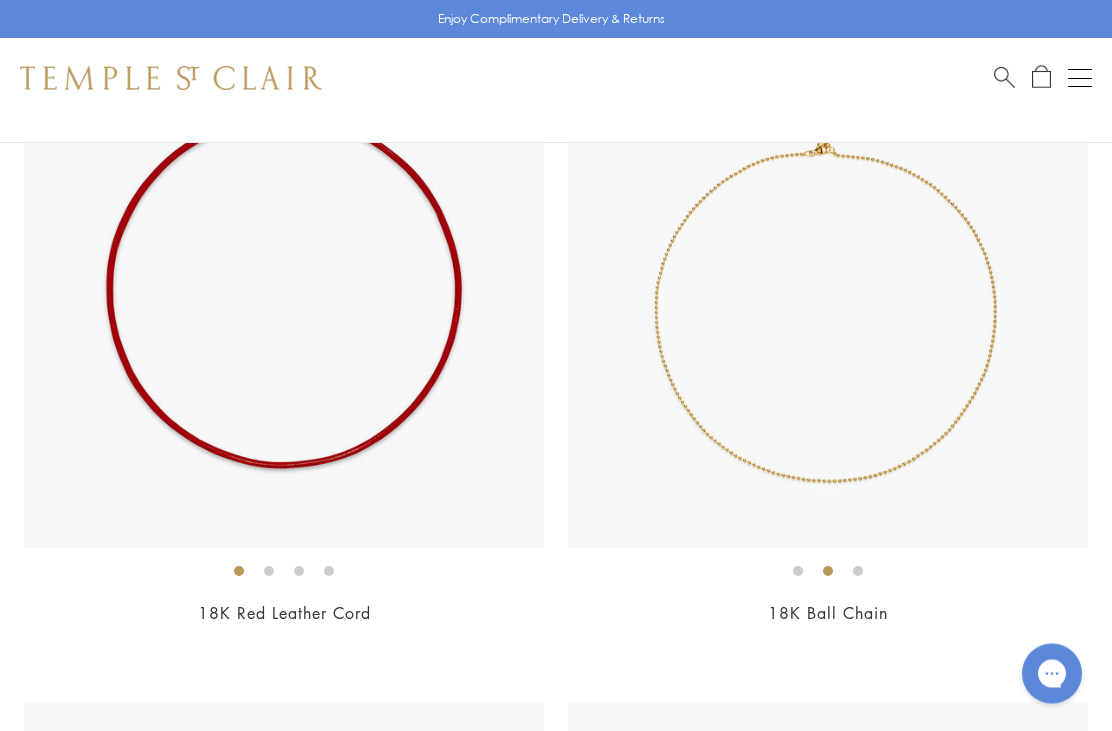 click at bounding box center [828, 289] 